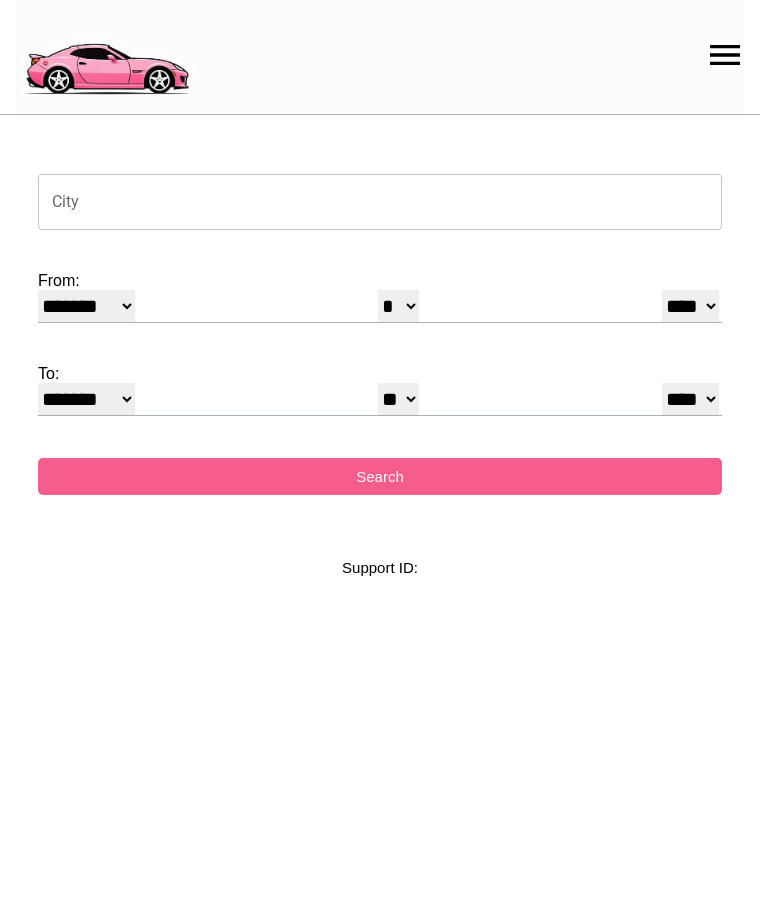 select on "*" 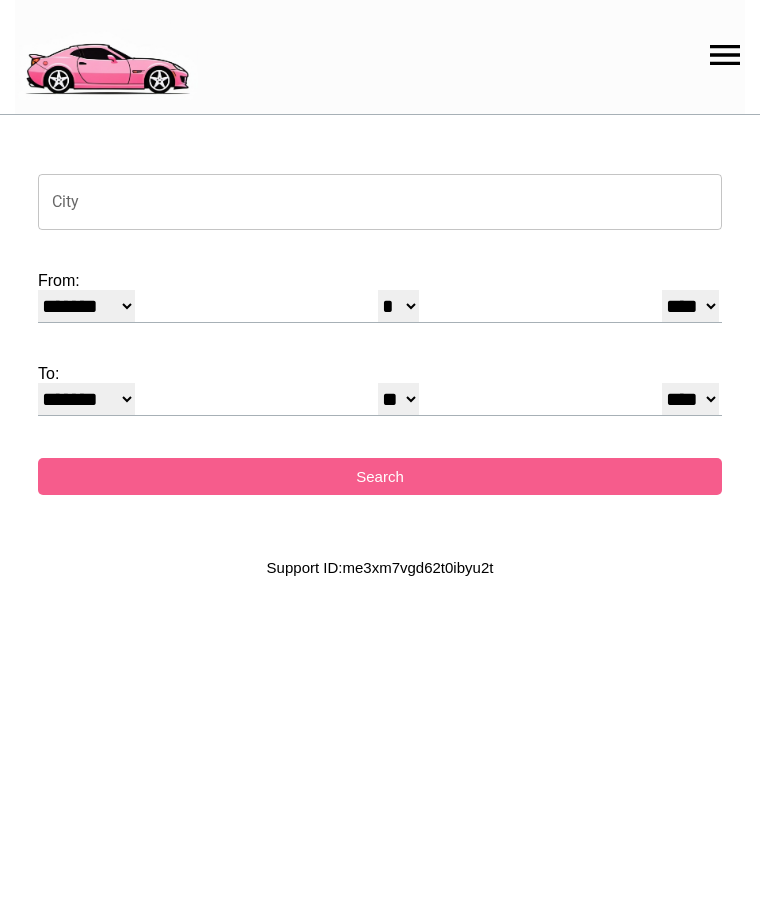 scroll, scrollTop: 0, scrollLeft: 0, axis: both 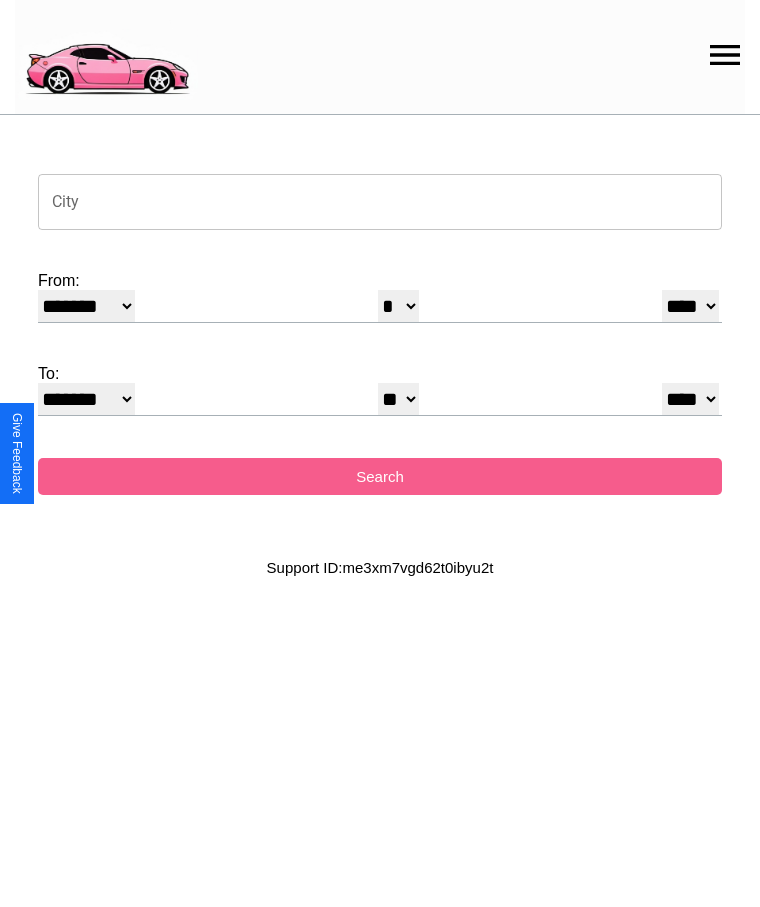 click on "City" at bounding box center (380, 202) 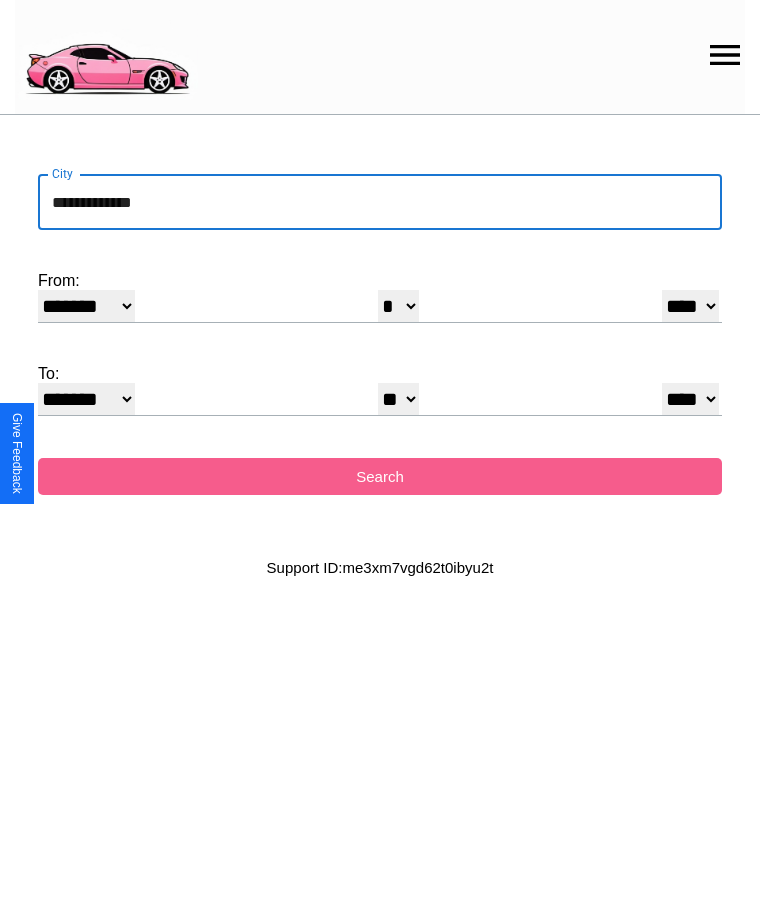 type on "**********" 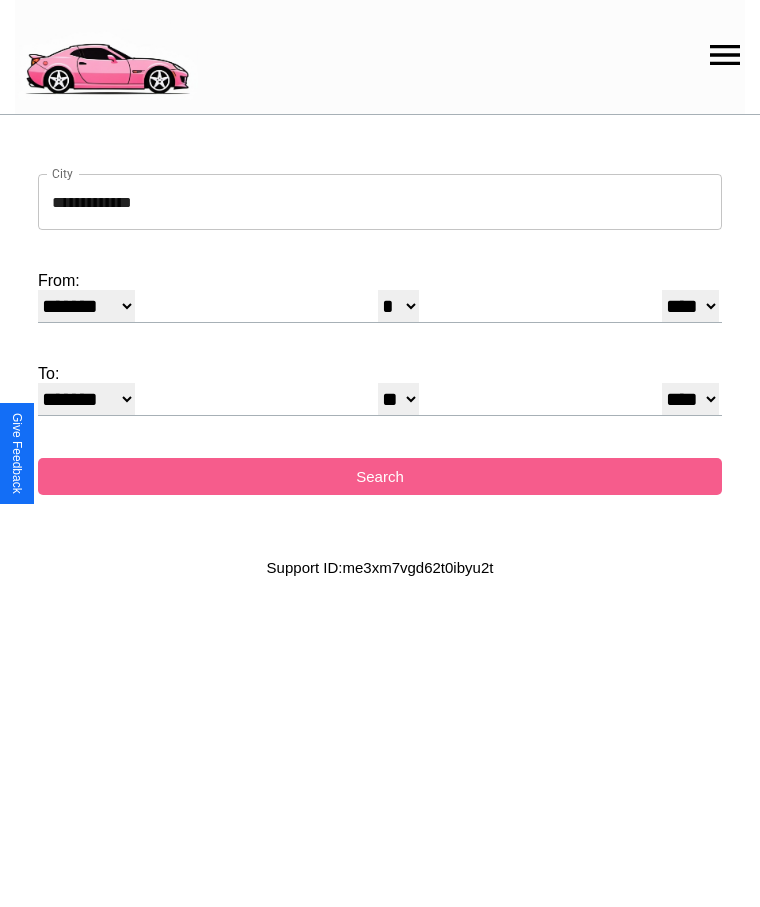 click on "******* ******** ***** ***** *** **** **** ****** ********* ******* ******** ********" at bounding box center (86, 306) 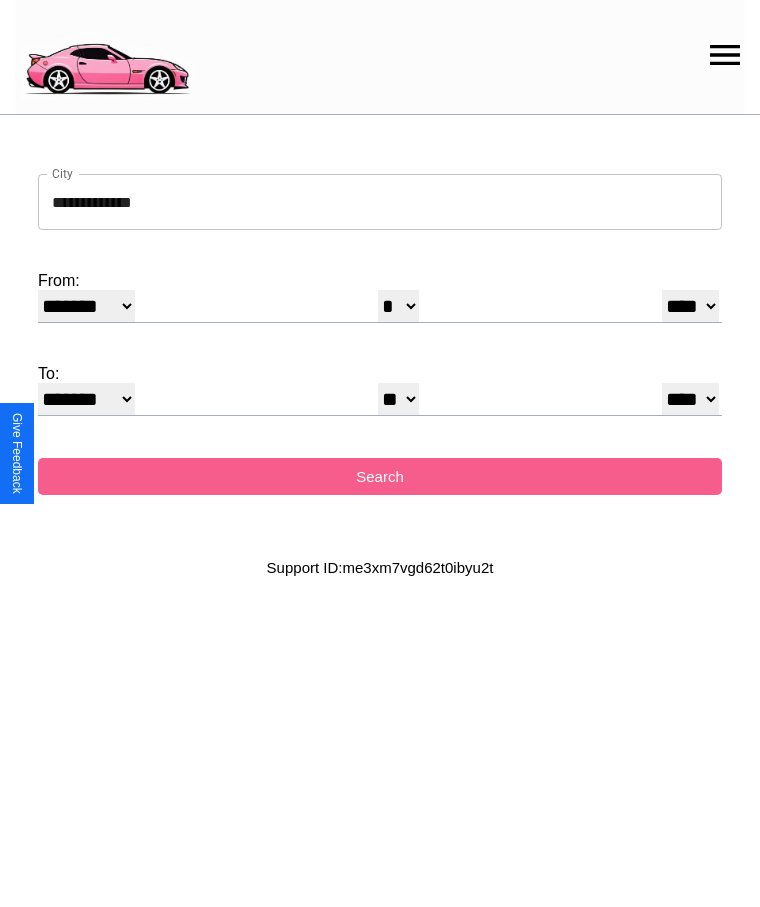 select on "**" 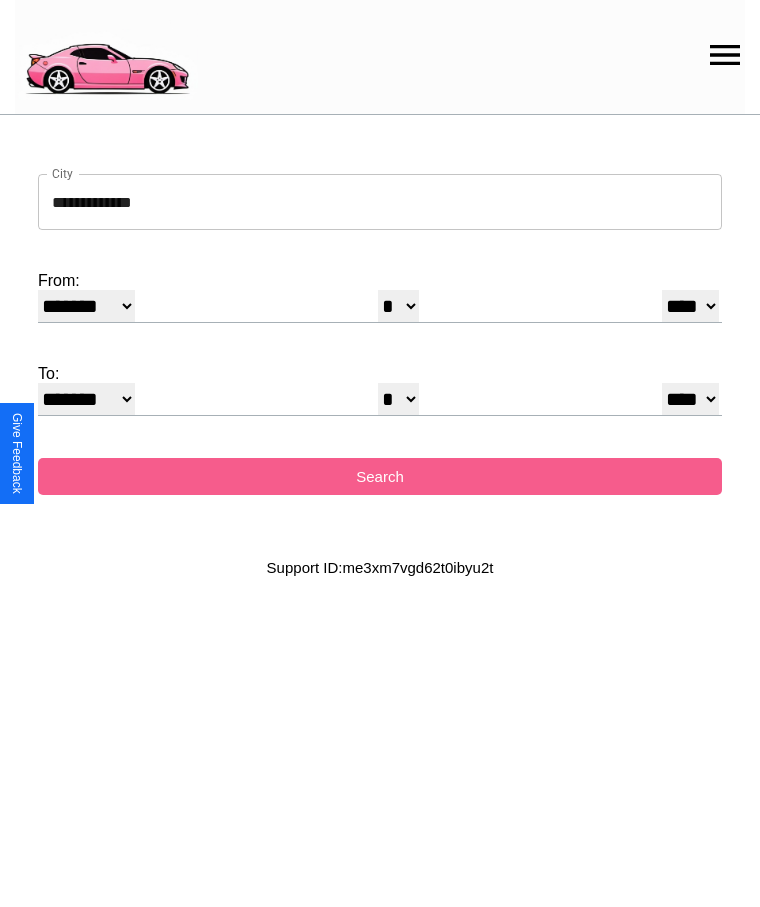 click on "* * * * * * * * * ** ** ** ** ** ** ** ** ** ** ** ** ** ** ** ** ** ** ** ** **" at bounding box center [398, 306] 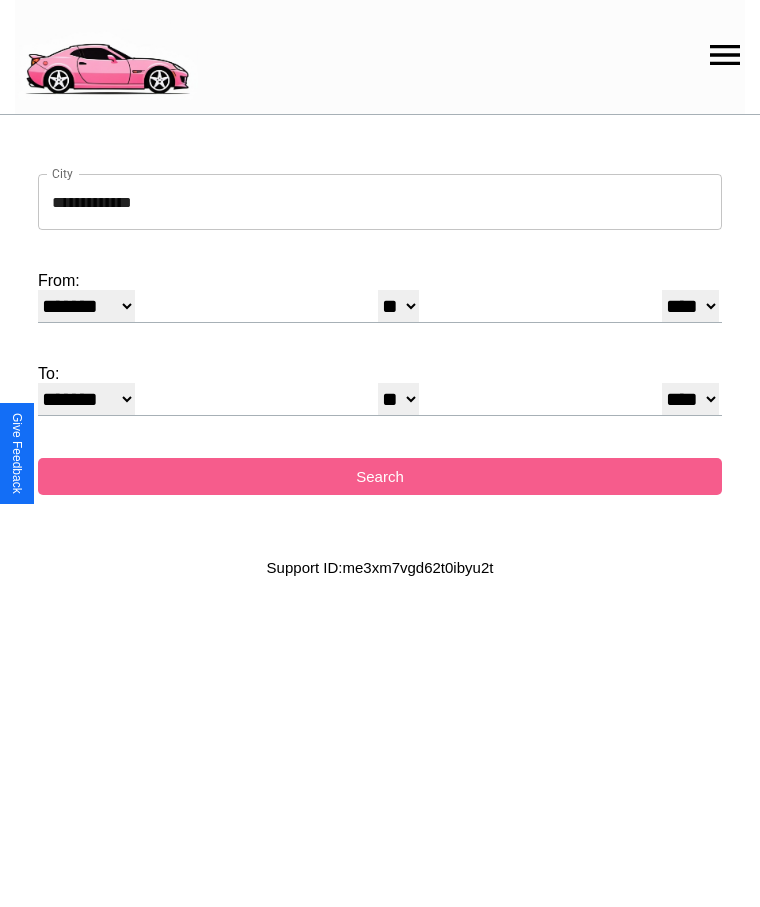 click on "* * * * * * * * * ** ** ** ** ** ** ** ** ** ** ** ** ** ** ** ** ** ** ** ** **" at bounding box center (398, 399) 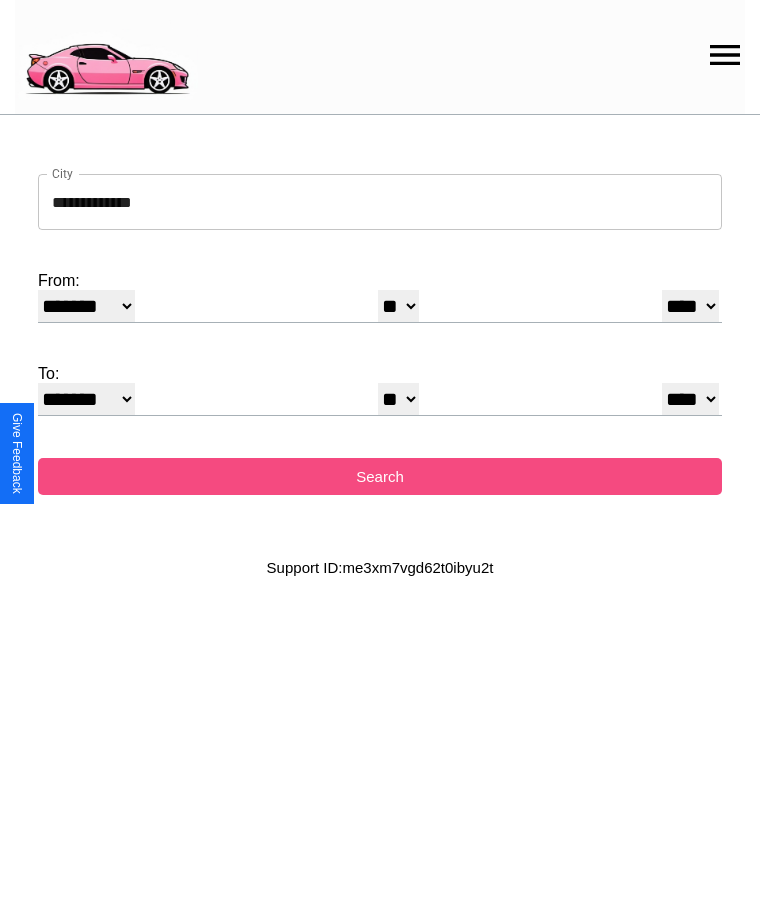 click on "Search" at bounding box center [380, 476] 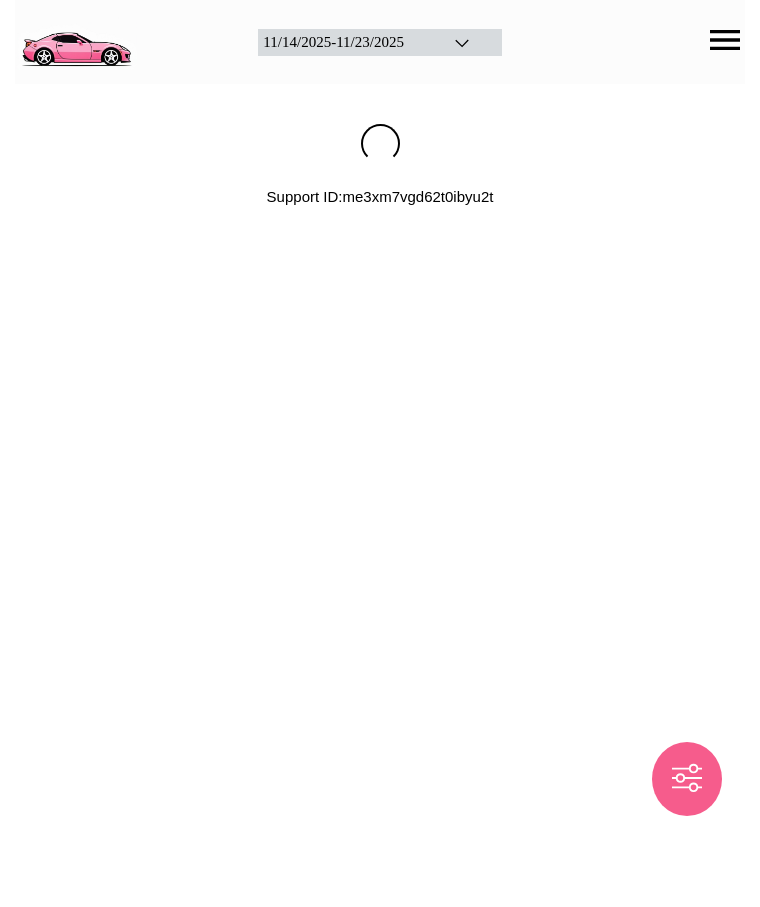 scroll, scrollTop: 0, scrollLeft: 0, axis: both 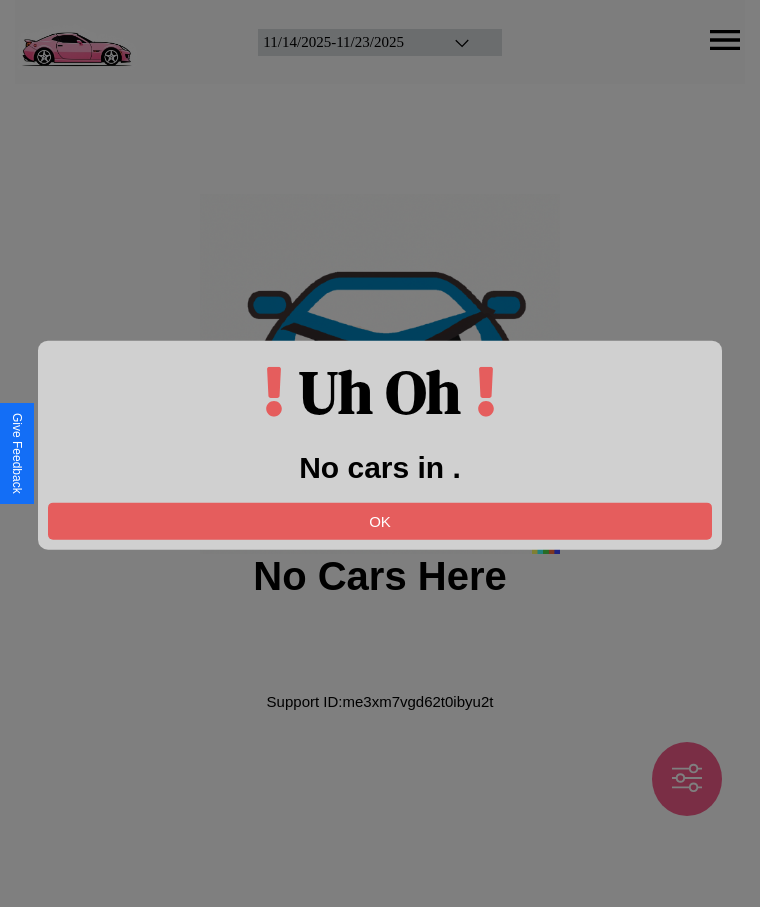 click on "OK" at bounding box center [380, 520] 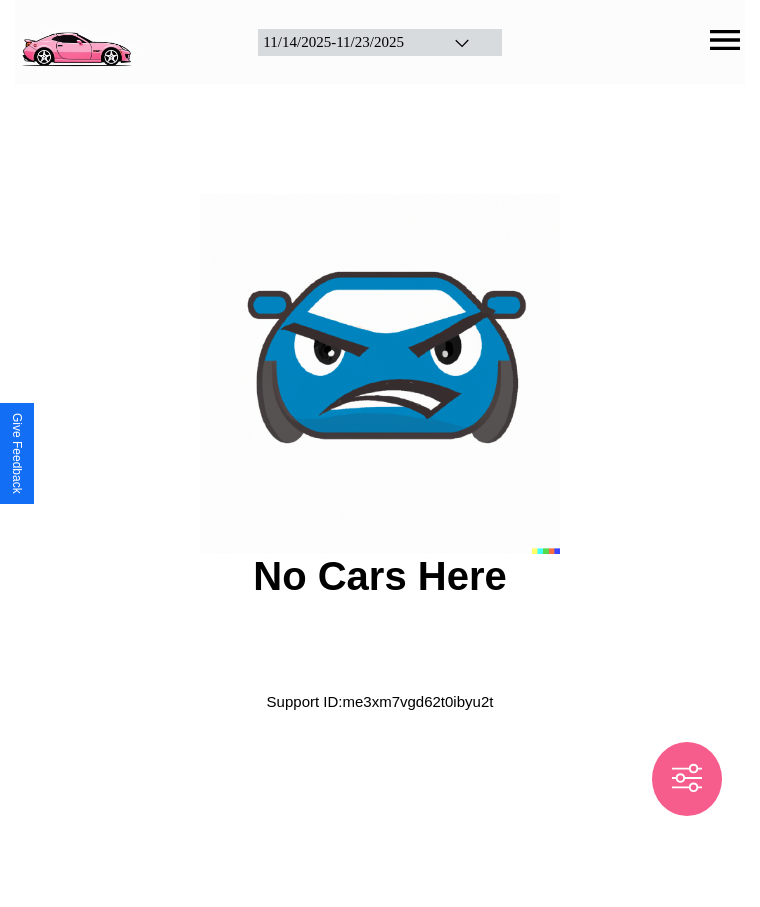click at bounding box center [76, 40] 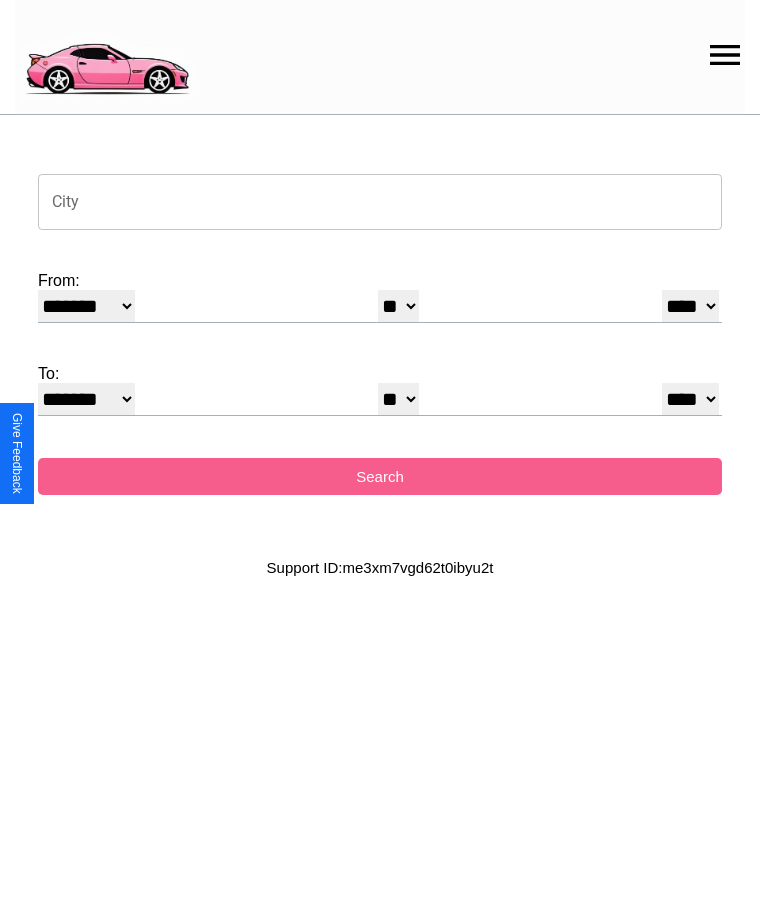 click 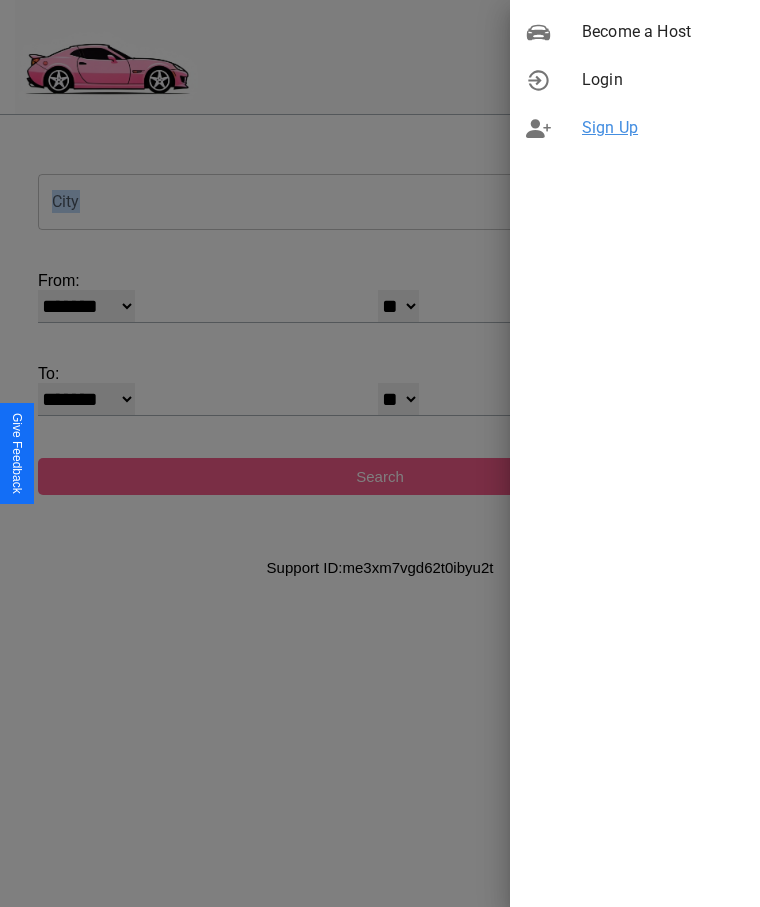click on "Sign Up" at bounding box center (663, 128) 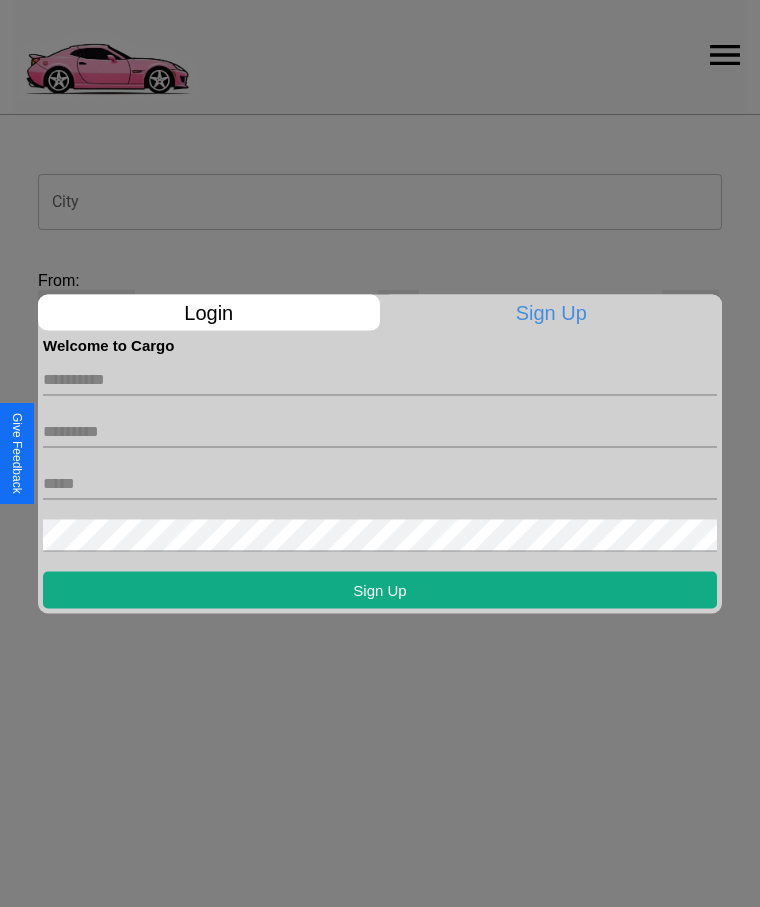 click at bounding box center (380, 379) 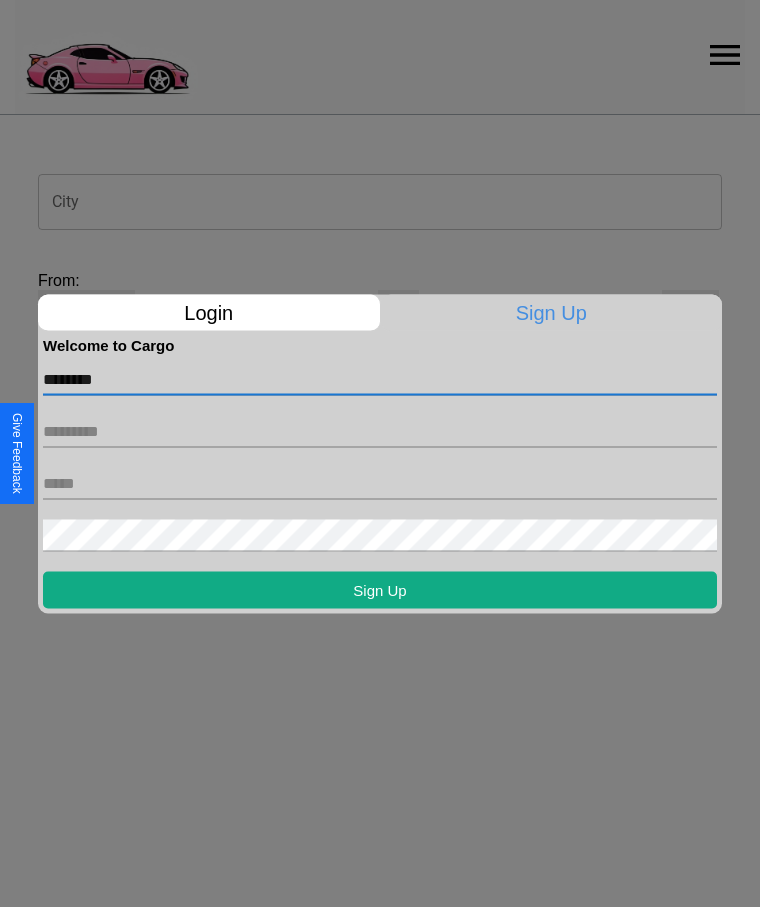type on "********" 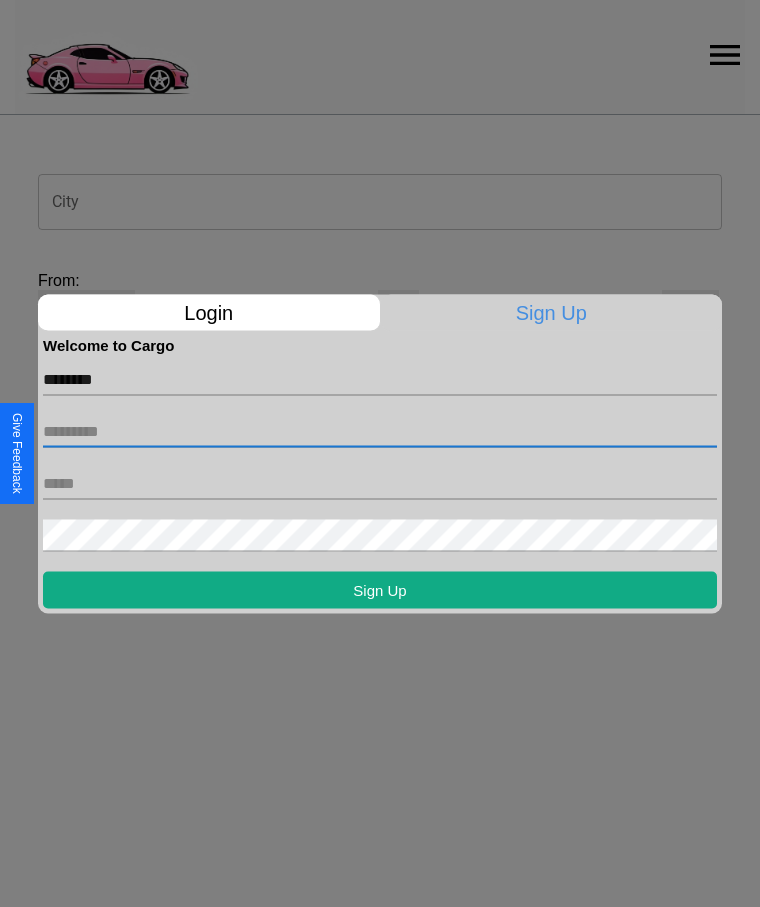 click at bounding box center [380, 431] 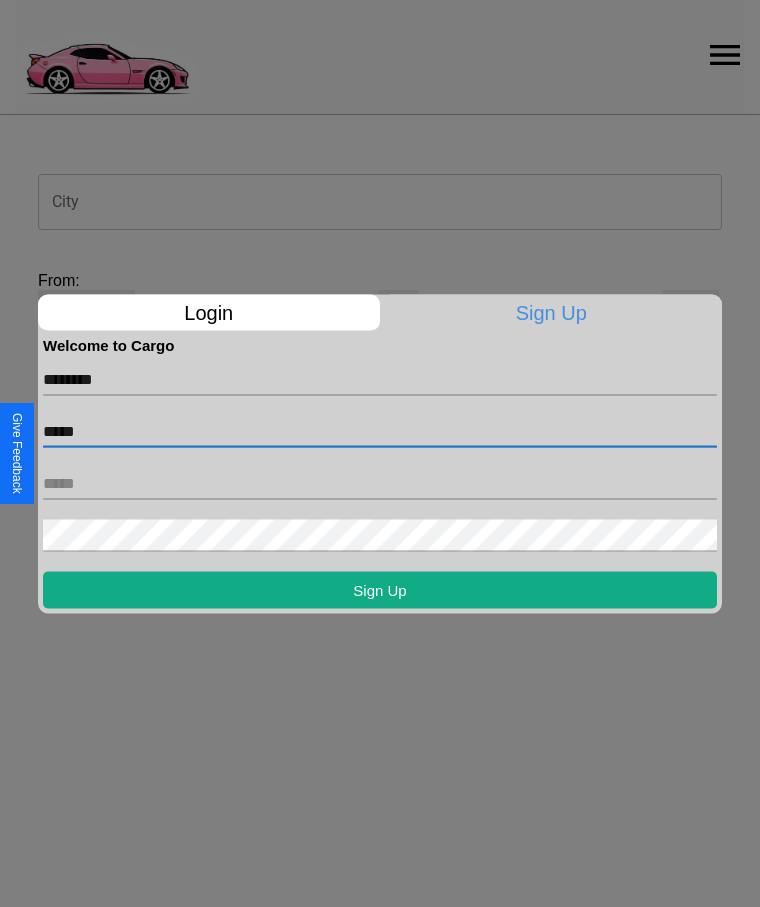 type on "*****" 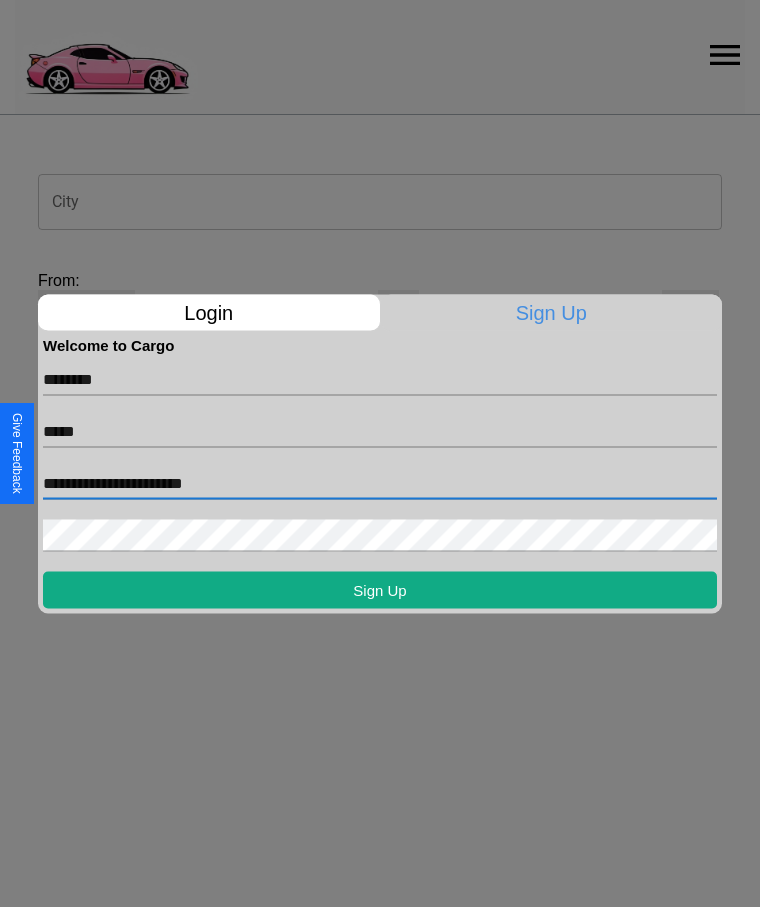 type on "**********" 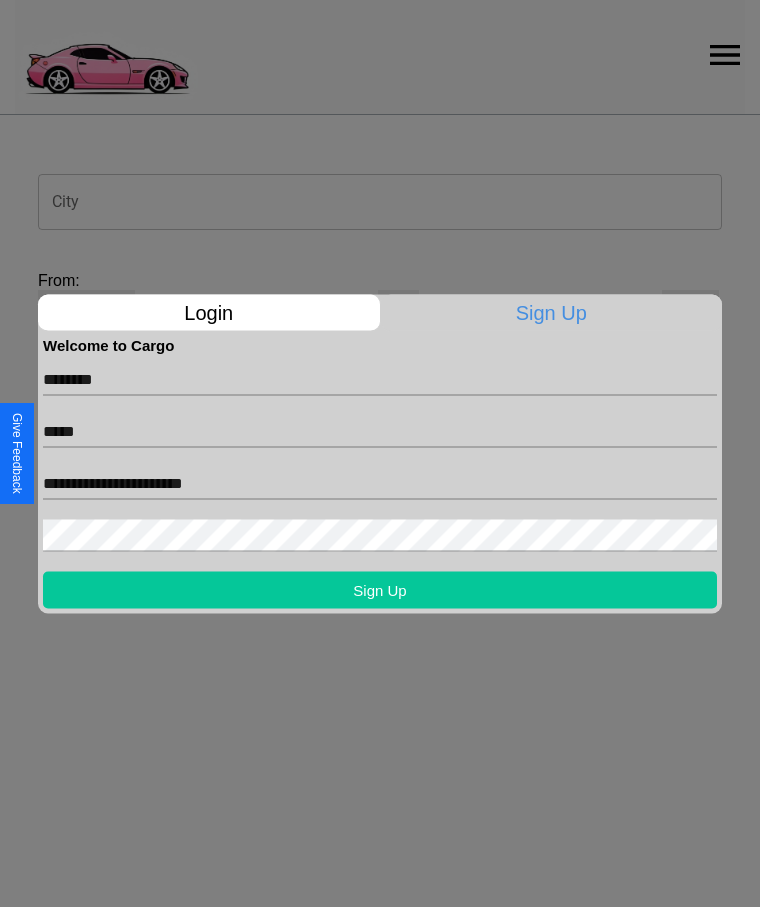 click on "Sign Up" at bounding box center [380, 589] 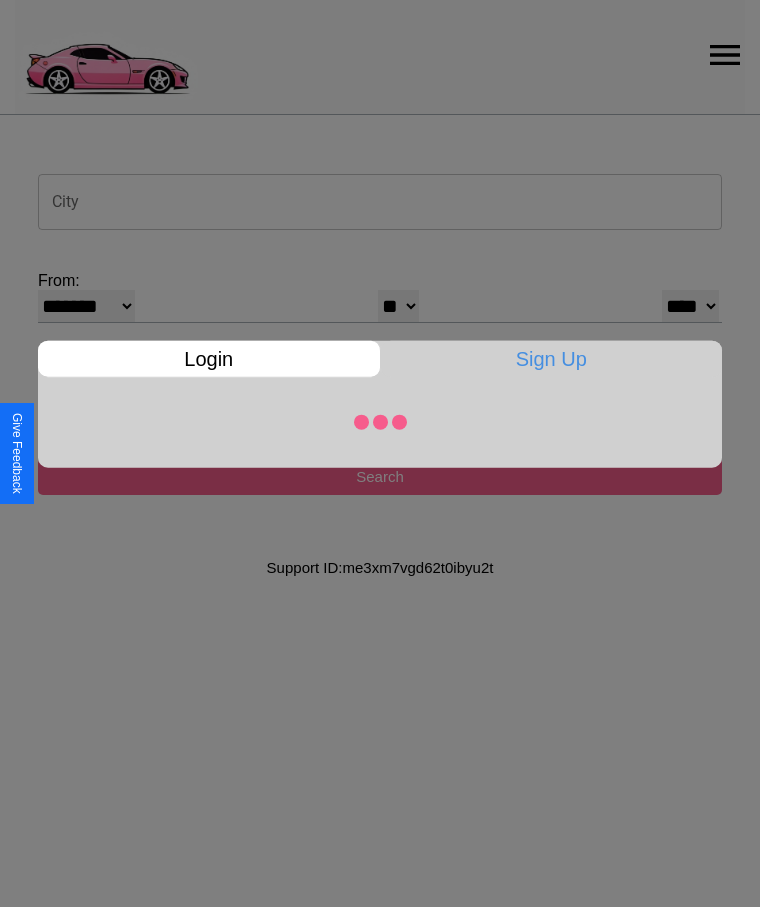select on "**" 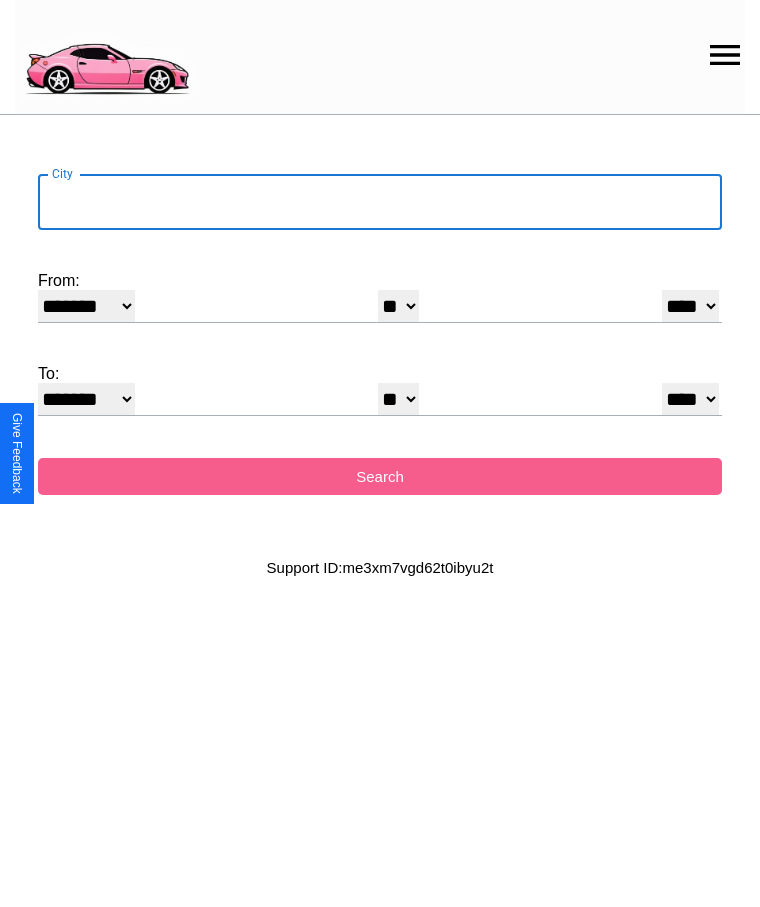 select on "*" 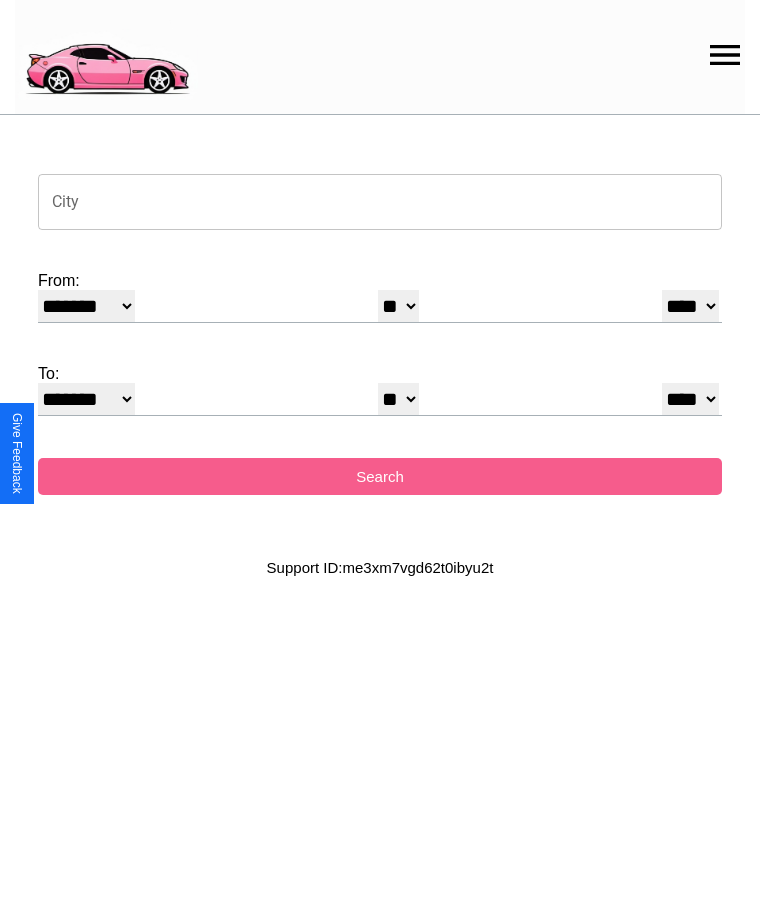 select on "**" 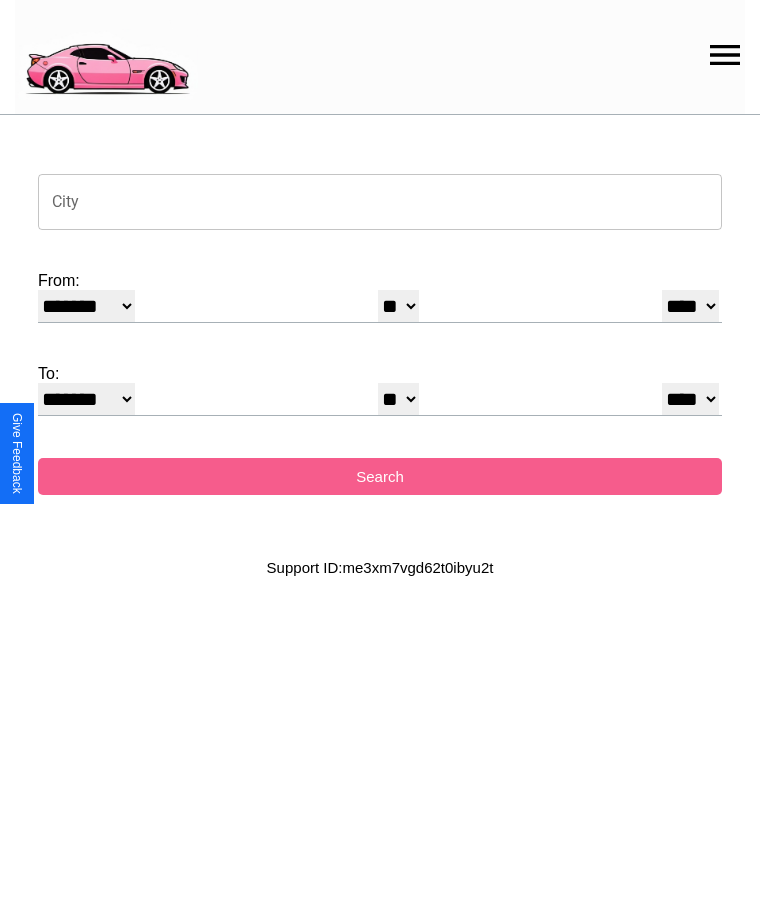 select on "****" 